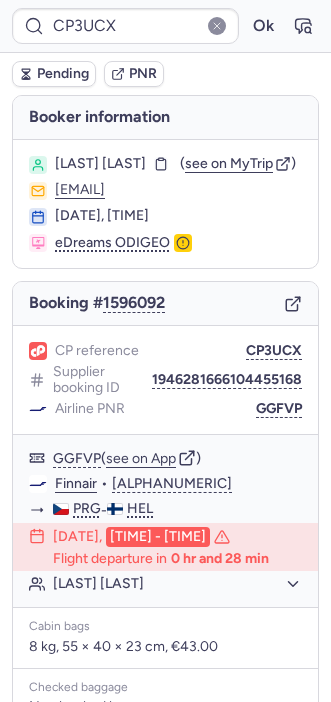 scroll, scrollTop: 0, scrollLeft: 0, axis: both 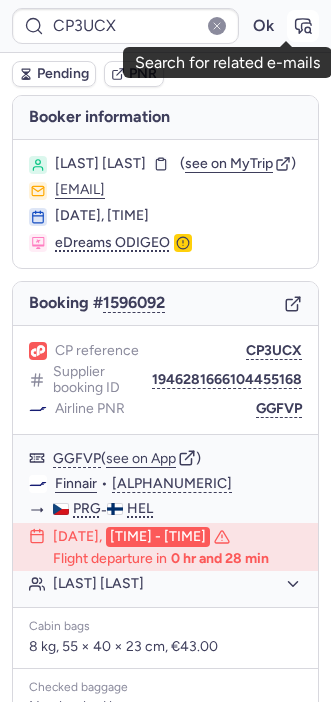 click 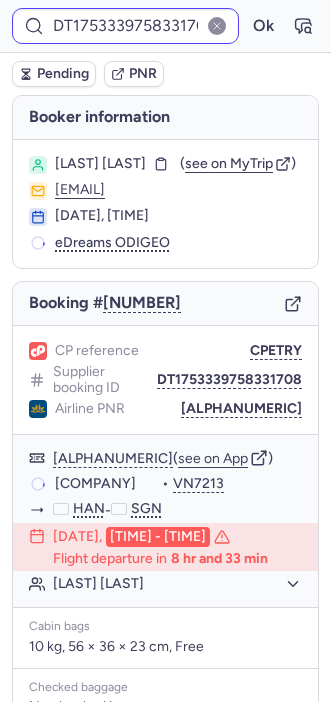 type on "CP3UCX" 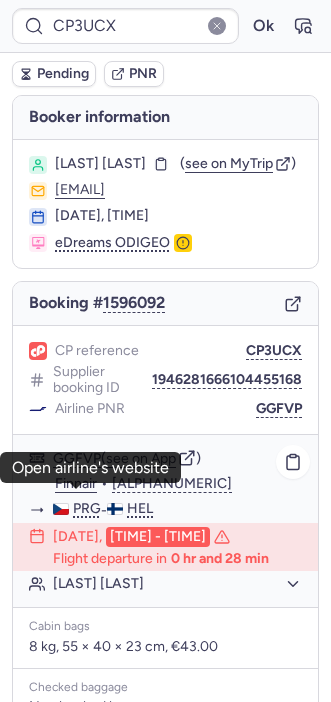 click on "Finnair" 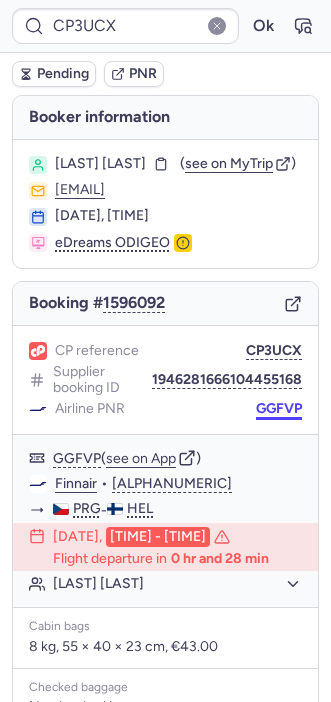 click on "[ALPHANUMERIC] Ok Pending PNR Booker information [LAST] [LAST] ( see on MyTrip ) [EMAIL] [DATE], [TIME] [COMPANY] Booking # [NUMBER] CP reference [ALPHANUMERIC] Supplier booking ID [NUMBER] Airline PNR [ALPHANUMERIC] [ALPHANUMERIC] ( see on App ) [COMPANY] • [FLIGHT_NUMBER] [CITY] - [CITY] [DATE], [TIME] Flight departure in [DURATION] [LAST] [LAST] Cabin bags [WEIGHT], [DIMENSIONS], [CURRENCY][NUMBER] Checked baggage No checked baggage Price [CURRENCY][NUMBER] [NUMBER] ( see flight ) [COMPANY] [EMAIL] [EMAIL] -- Specific conditions
Open airline's website" at bounding box center [165, 0] 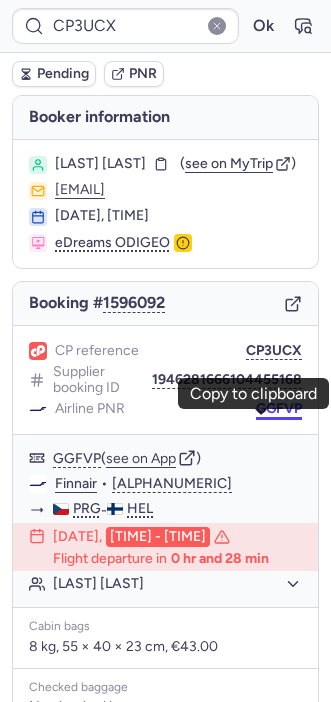 click on "GGFVP" at bounding box center [279, 409] 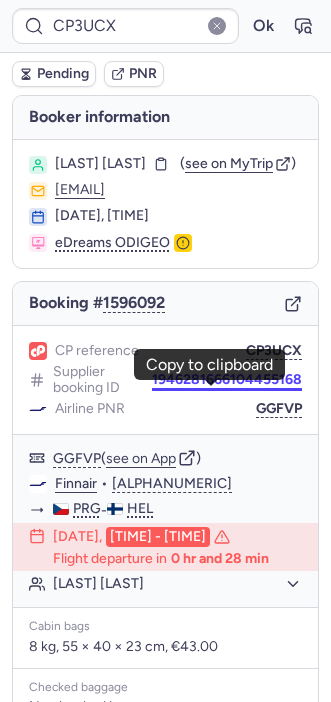 click on "1946281666104455168" at bounding box center (227, 380) 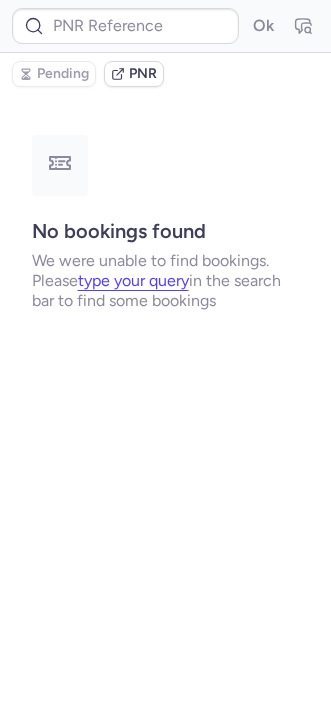 type on "DT1753339758331708" 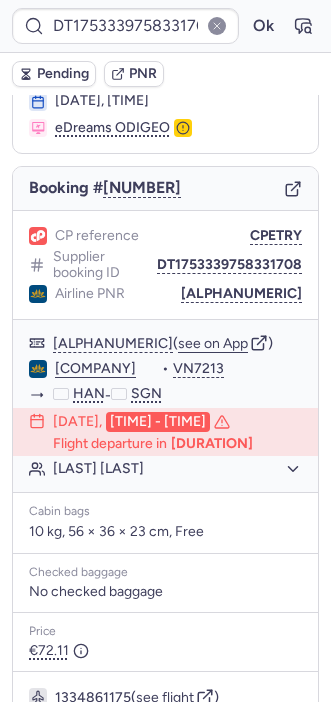 scroll, scrollTop: 0, scrollLeft: 0, axis: both 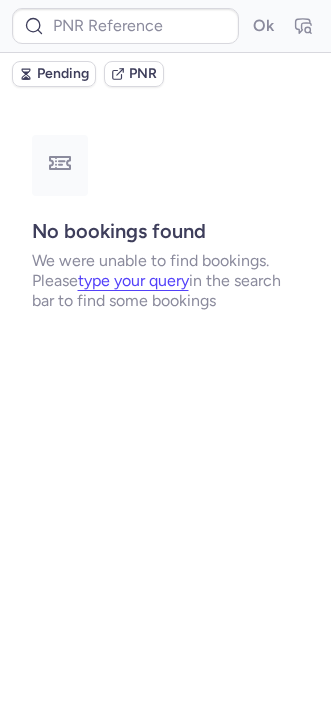 type on "CP3UCX" 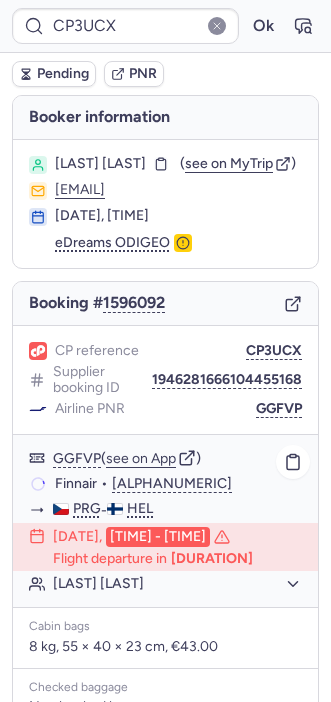 scroll, scrollTop: 317, scrollLeft: 0, axis: vertical 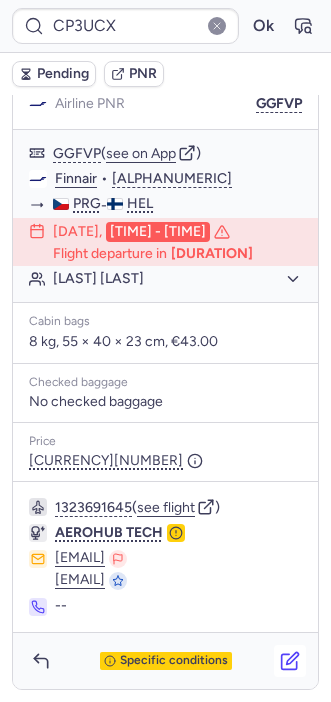 click at bounding box center (290, 661) 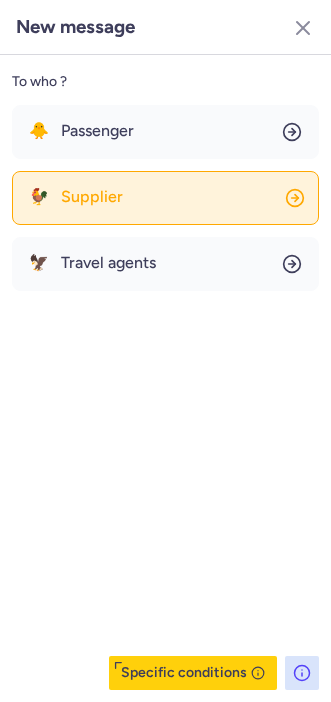 click on "🐓 Supplier" 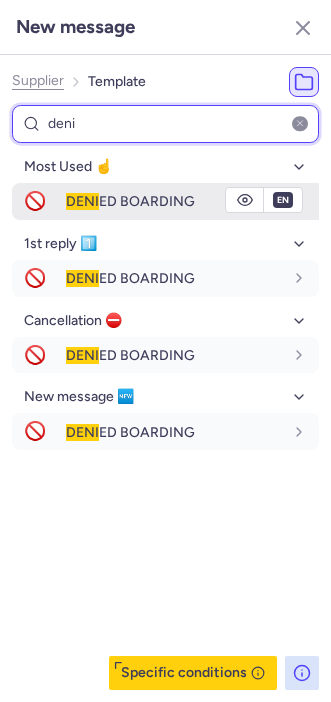 type on "deni" 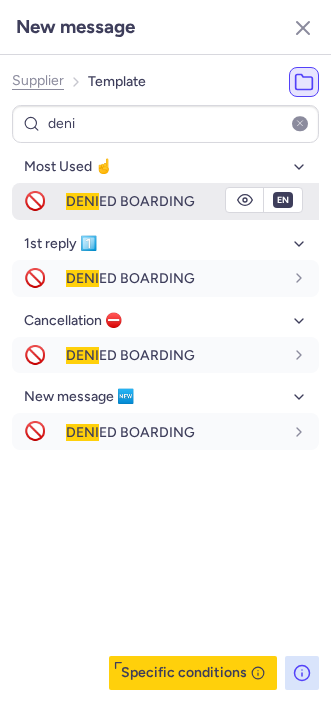 click on "DENI" at bounding box center (82, 201) 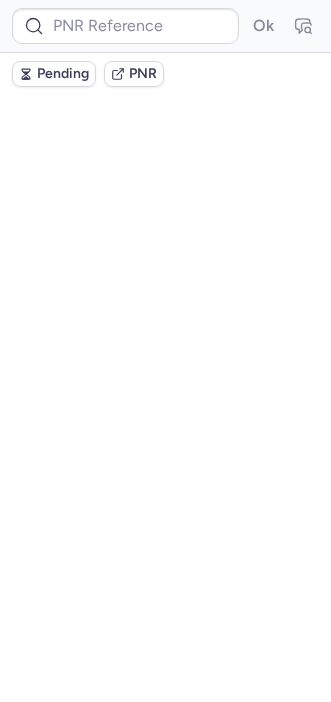 scroll, scrollTop: 0, scrollLeft: 0, axis: both 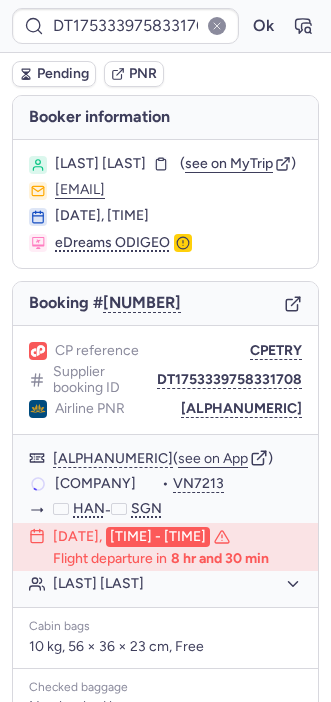 type on "CP3UCX" 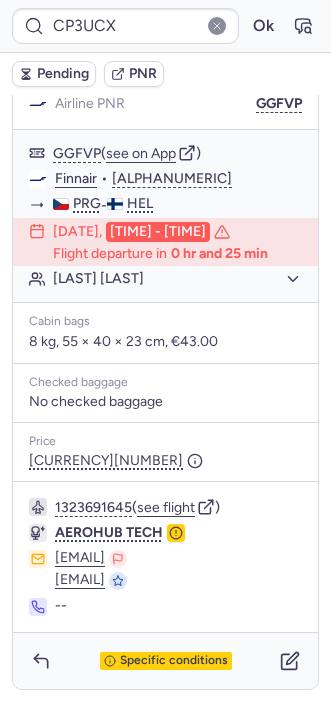 scroll, scrollTop: 316, scrollLeft: 0, axis: vertical 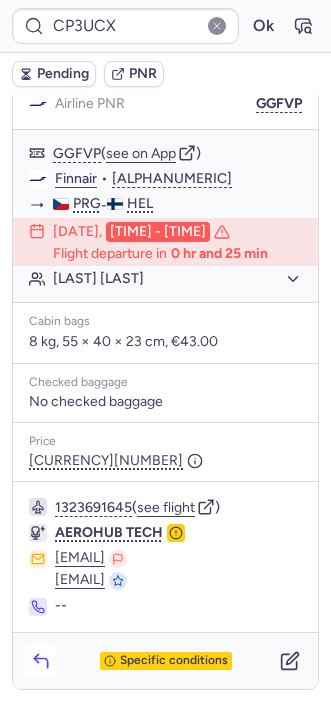 click 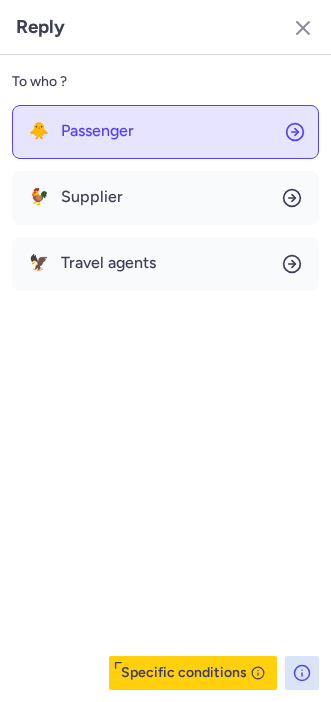click on "Passenger" at bounding box center (97, 131) 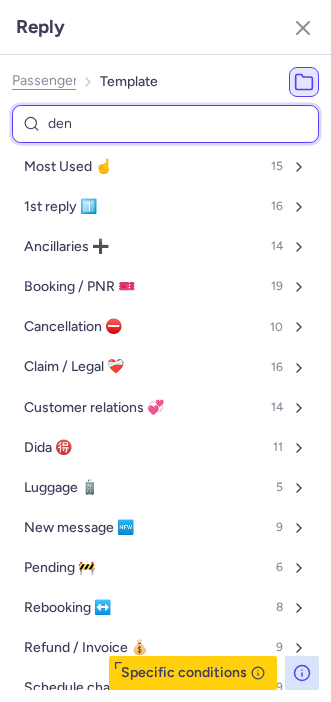 type on "deni" 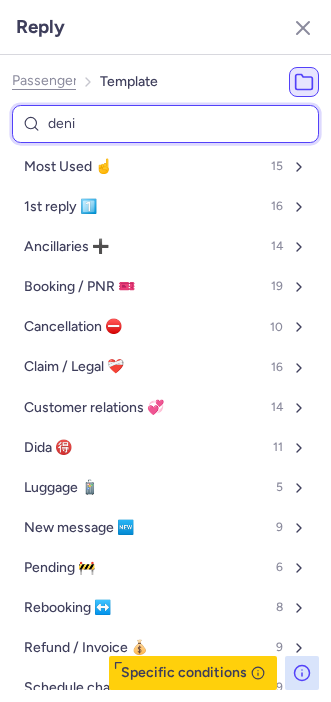 select on "en" 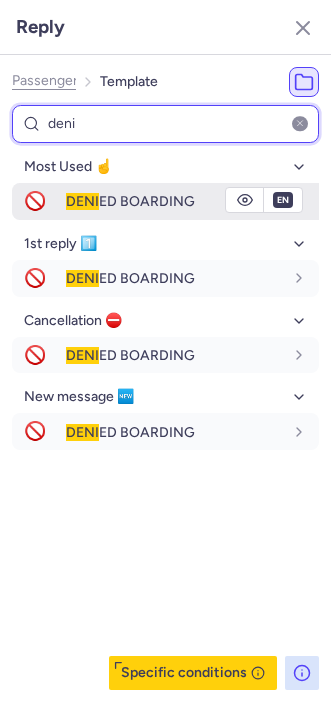 type on "deni" 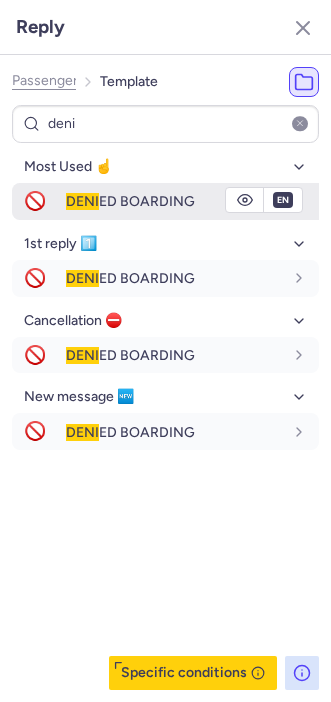 click on "DENI" at bounding box center (82, 201) 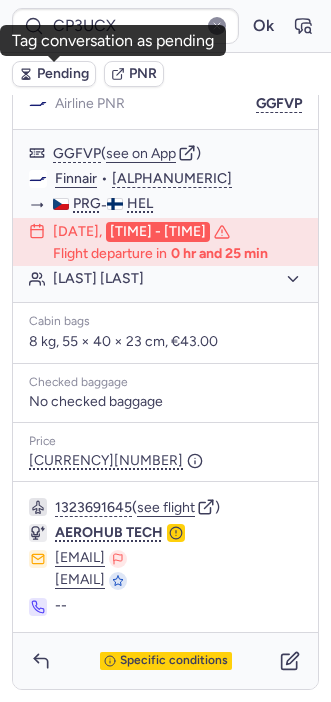 click on "Pending" at bounding box center (63, 74) 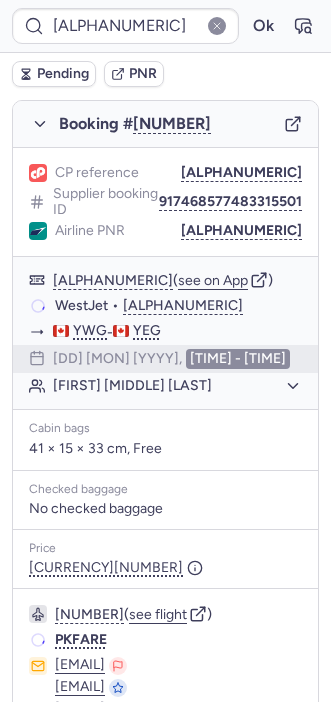 scroll, scrollTop: 316, scrollLeft: 0, axis: vertical 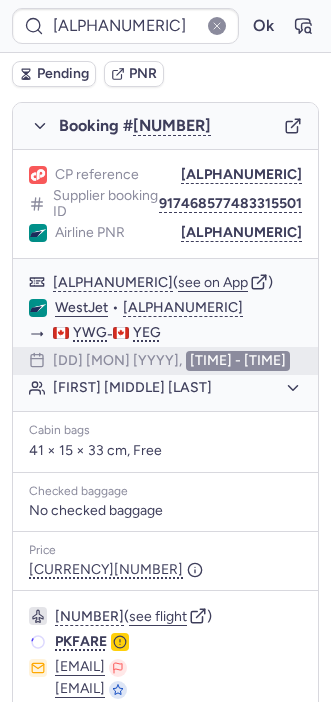 type on "CP9Y9N" 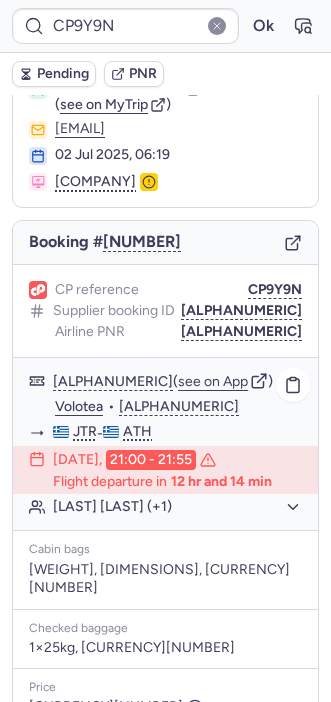 scroll, scrollTop: 73, scrollLeft: 0, axis: vertical 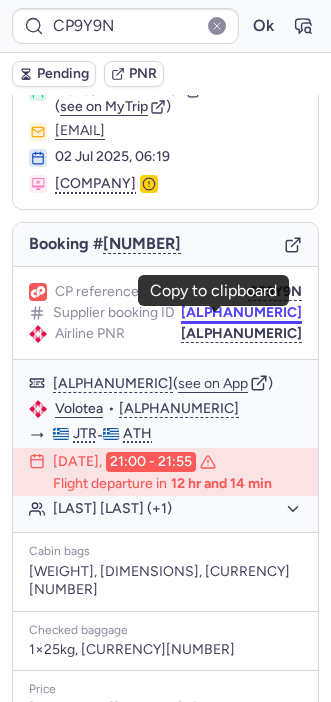 click on "[ALPHANUMERIC]" at bounding box center (241, 313) 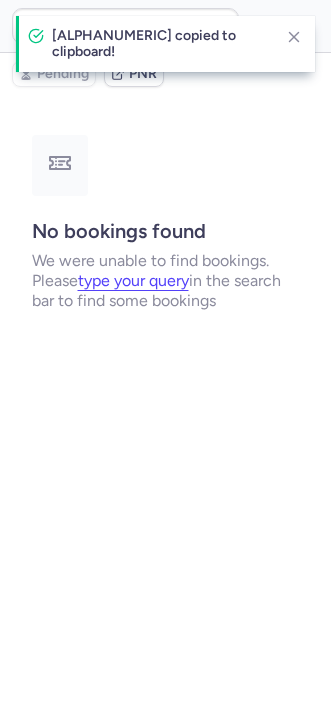 scroll, scrollTop: 0, scrollLeft: 0, axis: both 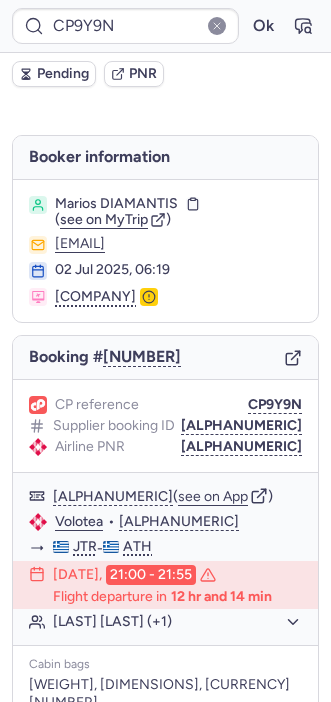 type on "10812516910187" 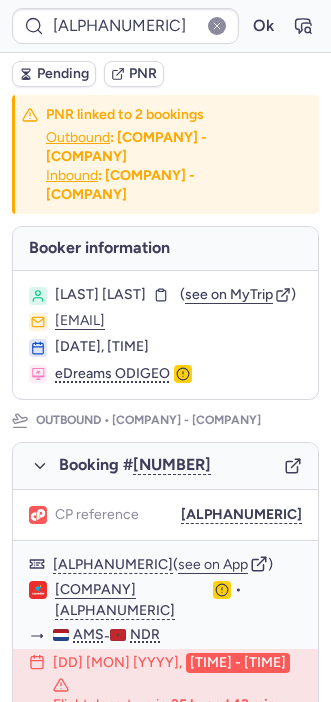 type on "DT1753339758331708" 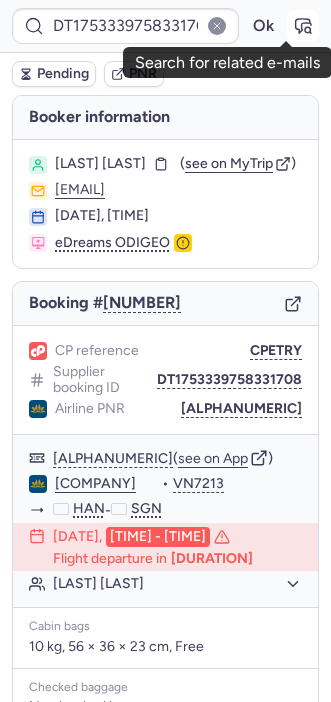 click at bounding box center (303, 26) 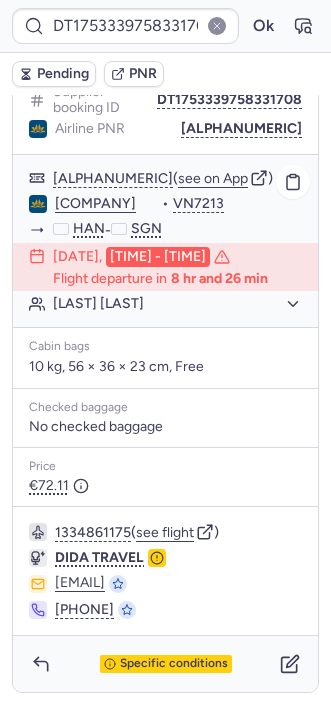 scroll, scrollTop: 0, scrollLeft: 0, axis: both 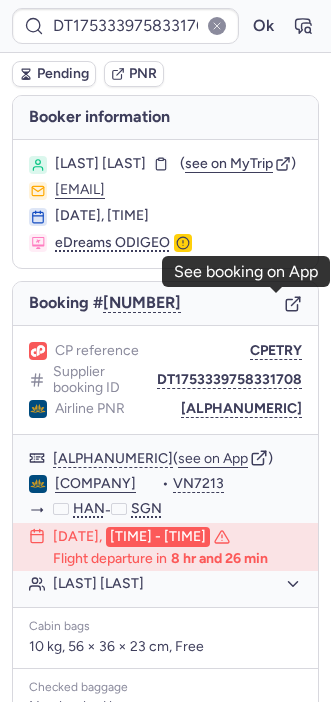 click 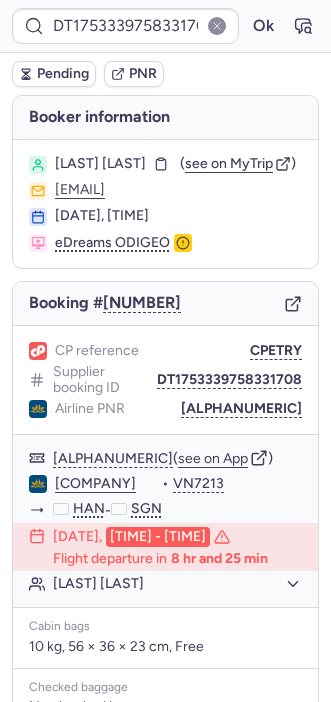 type on "[ALPHANUMERIC]" 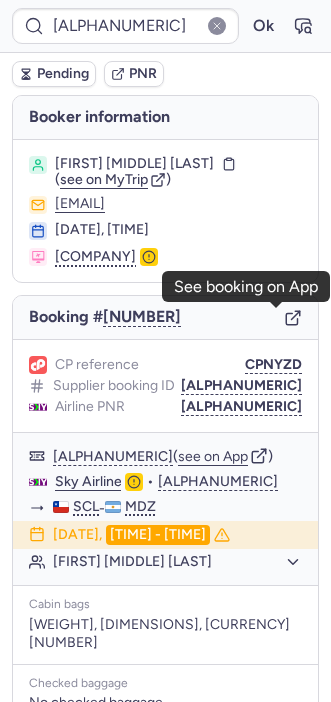 click 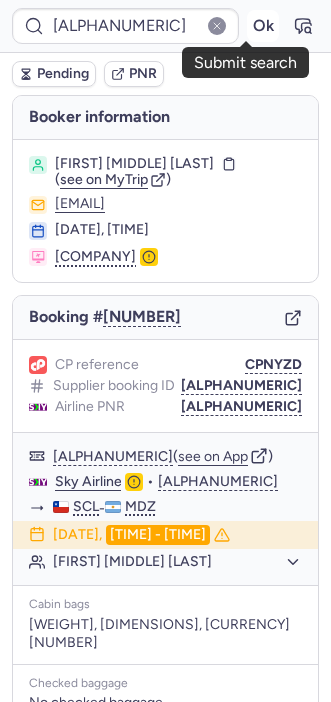 click on "Ok" at bounding box center [263, 26] 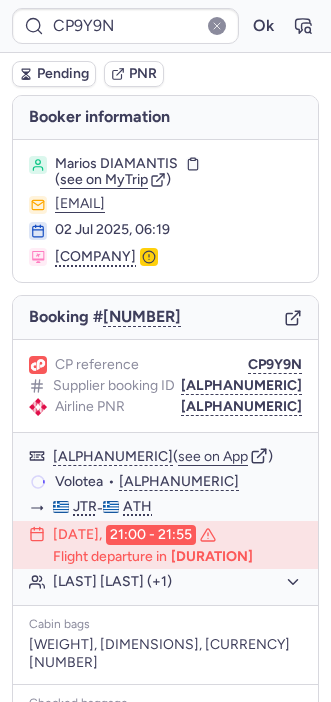 type on "[ALPHANUMERIC]" 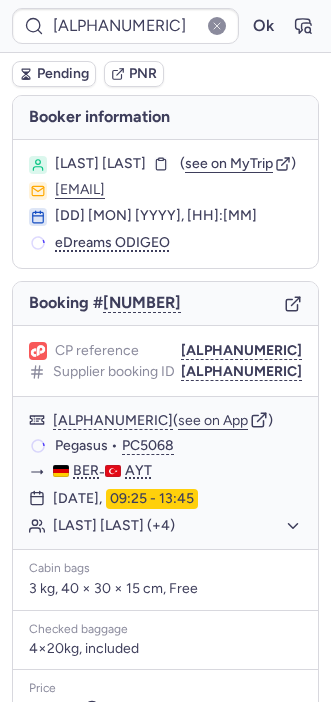 type on "E318450" 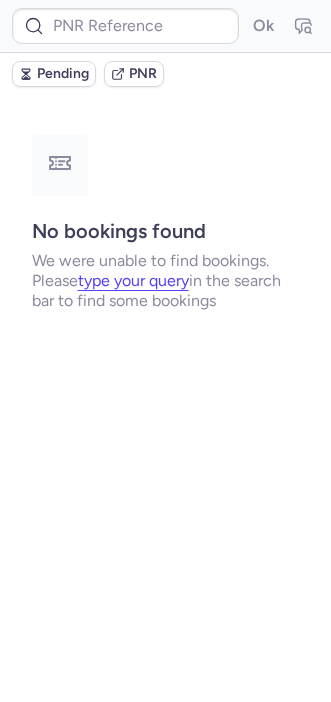 type on "[ALPHANUMERIC]" 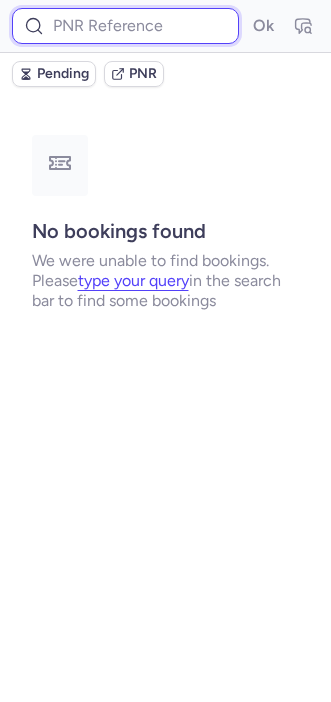 paste on "[NUMBER]" 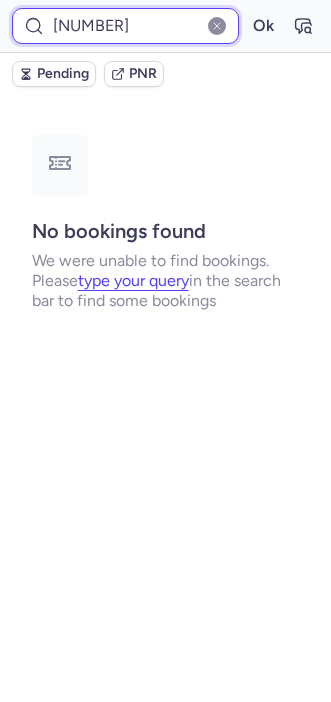 scroll, scrollTop: 0, scrollLeft: 23, axis: horizontal 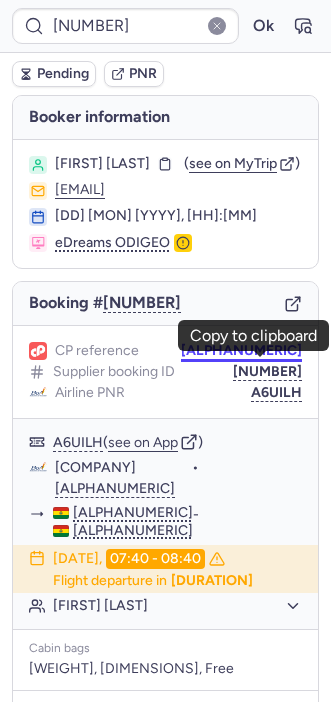 click on "[ALPHANUMERIC]" at bounding box center (241, 351) 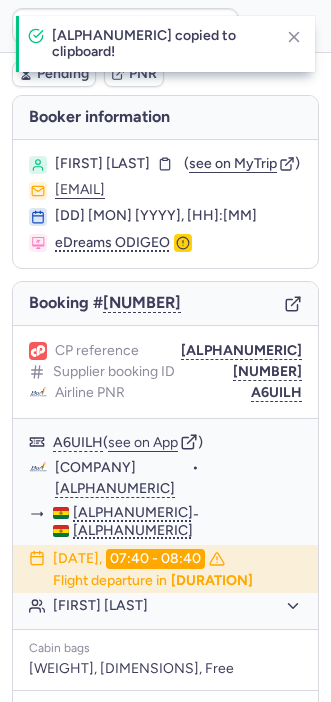 type on "[ALPHANUMERIC]" 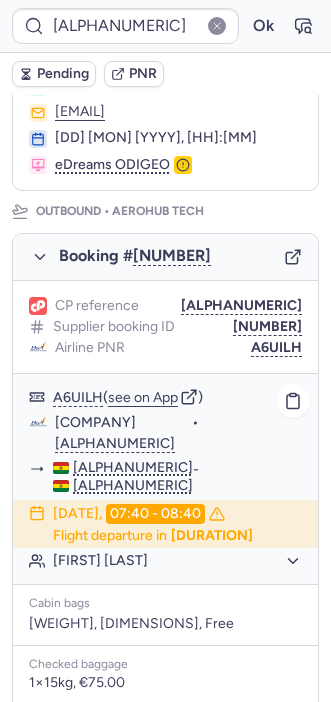 scroll, scrollTop: 163, scrollLeft: 0, axis: vertical 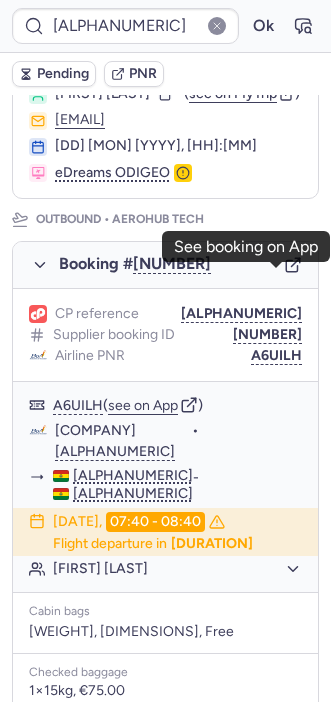 click 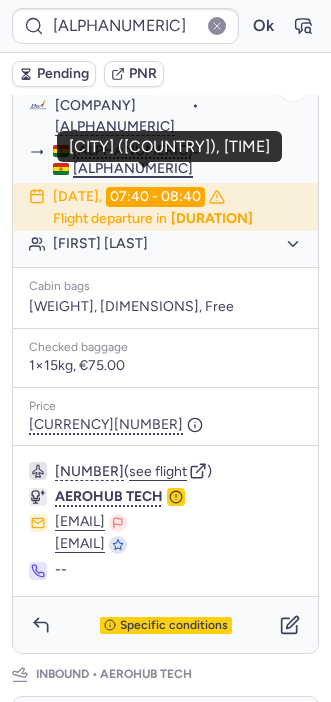 scroll, scrollTop: 523, scrollLeft: 0, axis: vertical 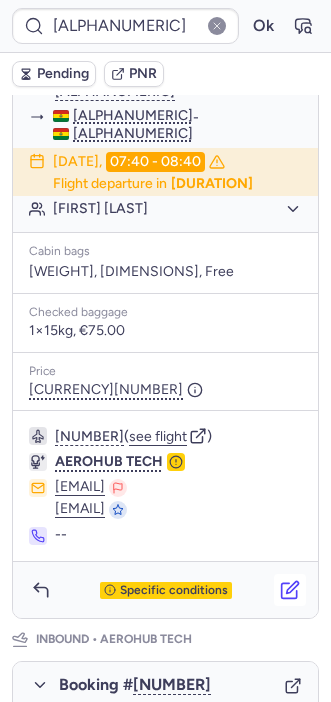click 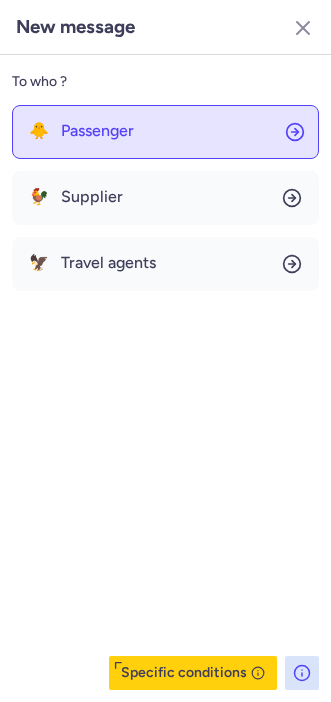 click on "🐥 Passenger" 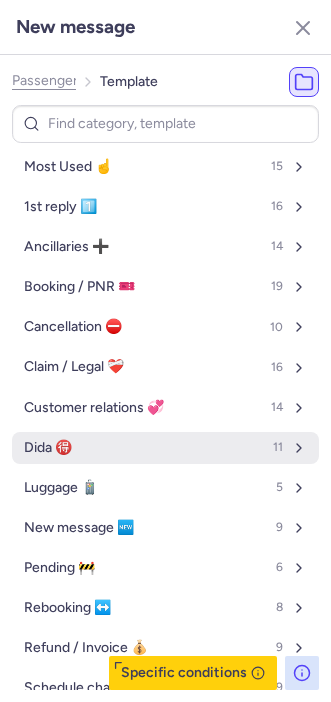 click on "[NAME] 🉐 11" at bounding box center [165, 448] 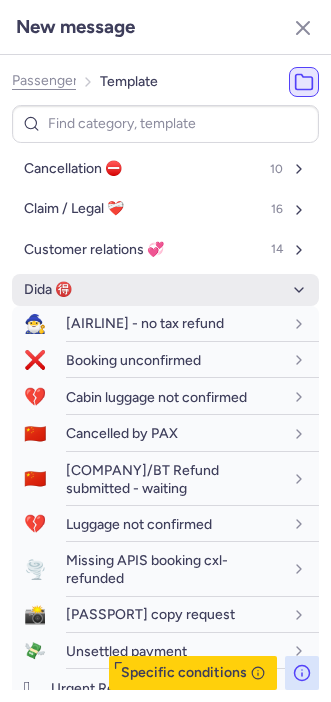 scroll, scrollTop: 164, scrollLeft: 0, axis: vertical 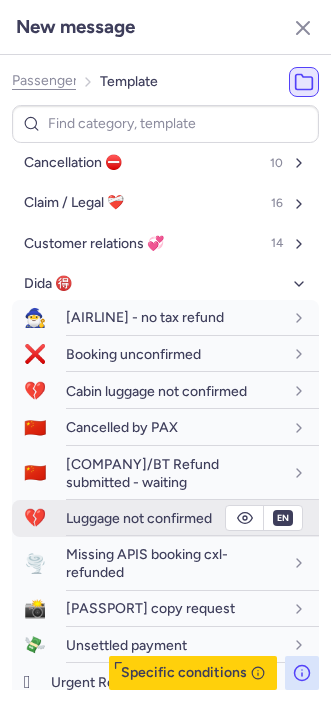 click on "Luggage not confirmed" at bounding box center (139, 518) 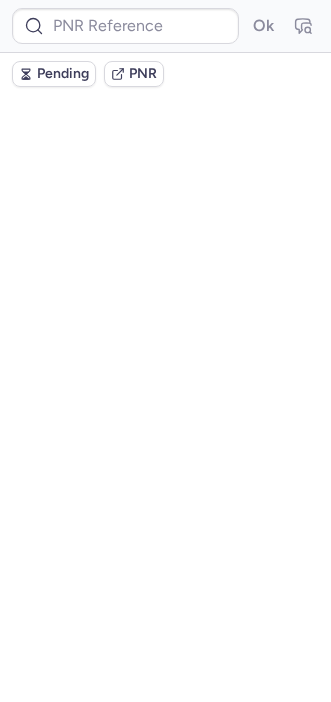 scroll, scrollTop: 0, scrollLeft: 0, axis: both 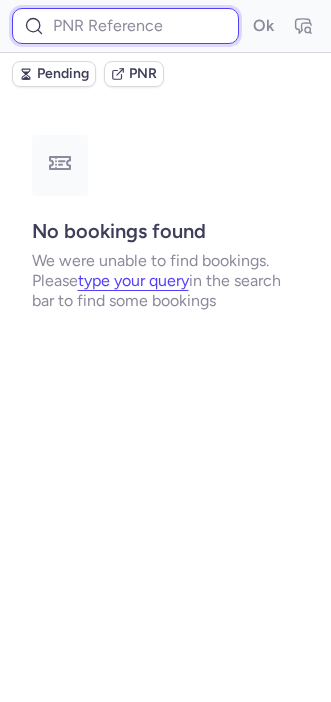 click at bounding box center [125, 26] 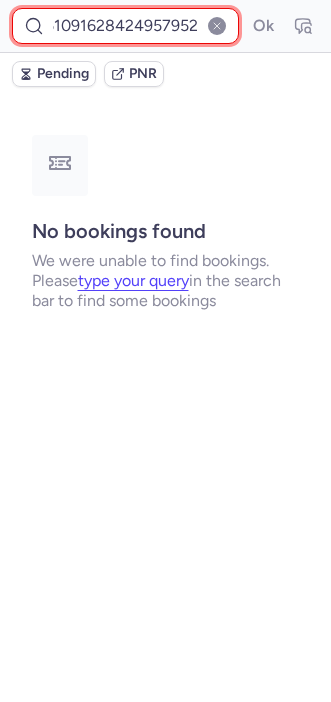 scroll, scrollTop: 0, scrollLeft: 23, axis: horizontal 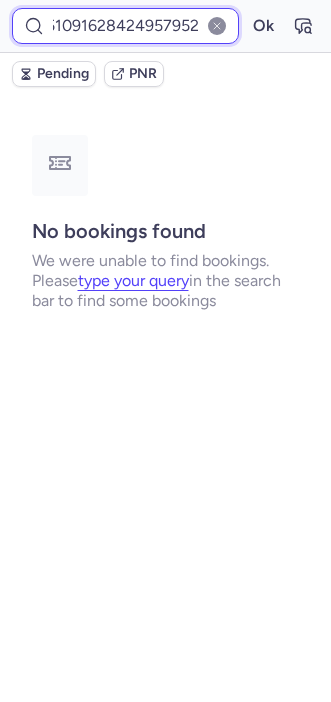 click on "Ok" at bounding box center (263, 26) 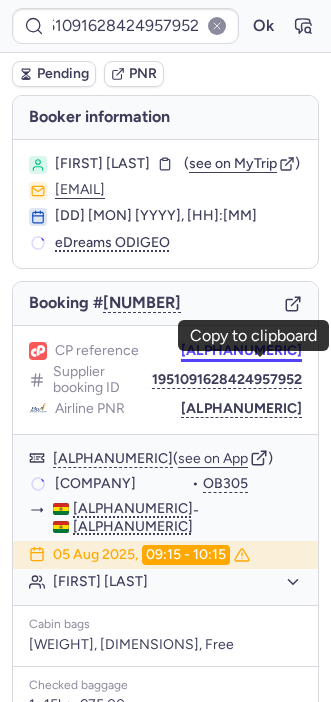 scroll, scrollTop: 0, scrollLeft: 0, axis: both 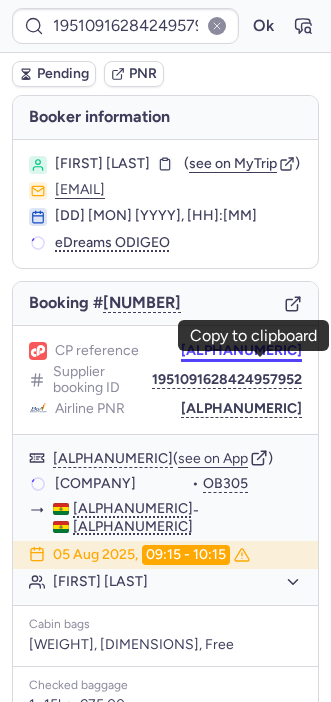 click on "[ALPHANUMERIC]" at bounding box center (241, 351) 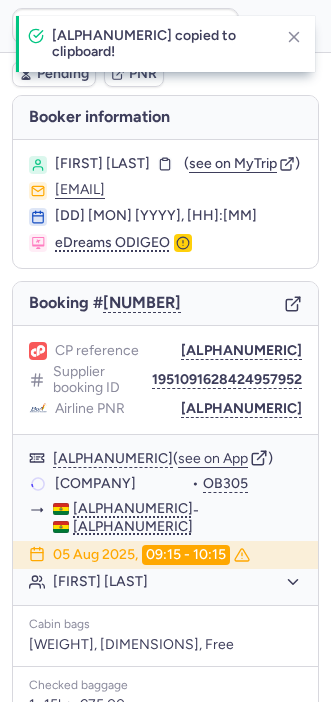 type on "[ALPHANUMERIC]" 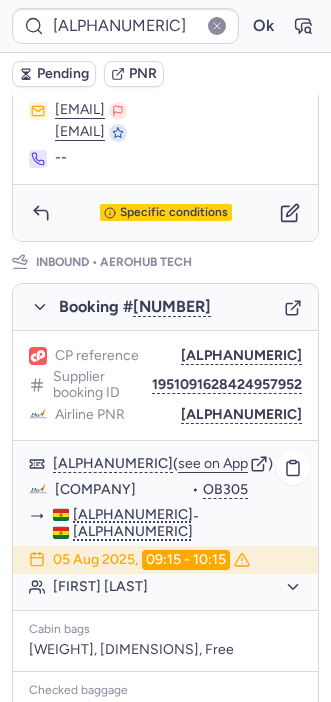 scroll, scrollTop: 924, scrollLeft: 0, axis: vertical 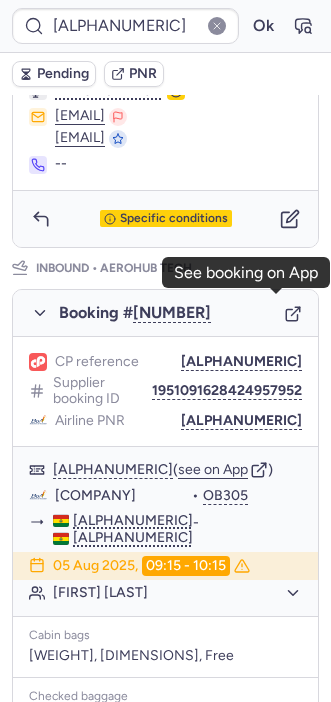 click 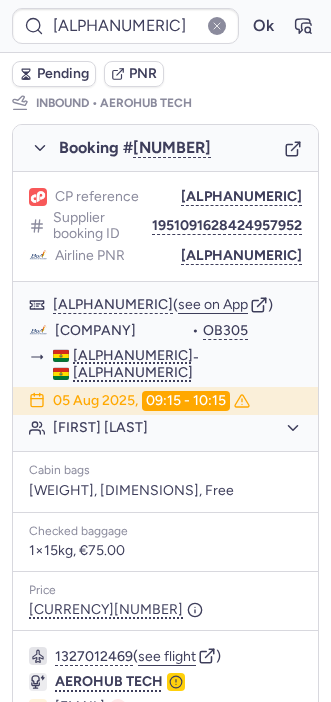 scroll, scrollTop: 1209, scrollLeft: 0, axis: vertical 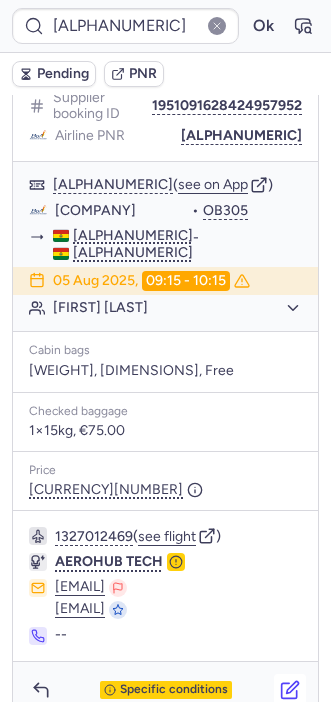 click at bounding box center [290, 690] 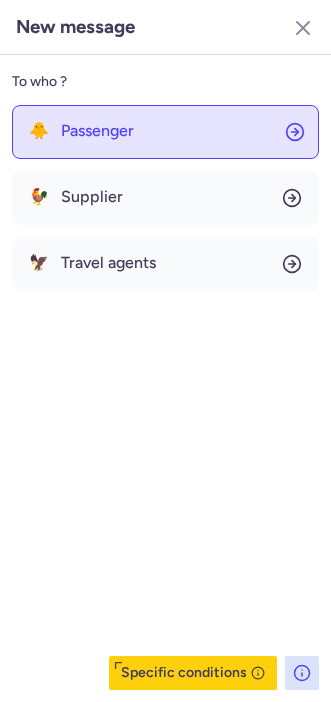 click on "Passenger" at bounding box center (97, 131) 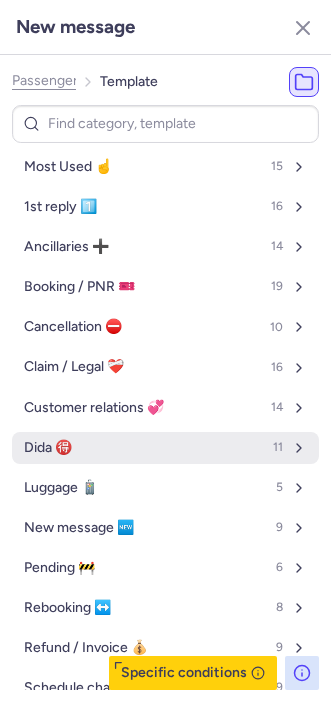 click on "[NAME] 🉐 11" at bounding box center [165, 448] 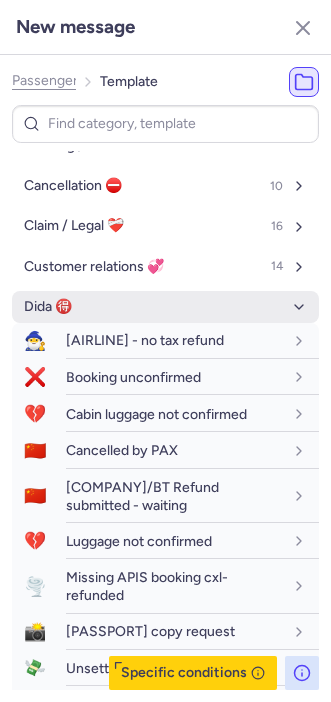 scroll, scrollTop: 142, scrollLeft: 0, axis: vertical 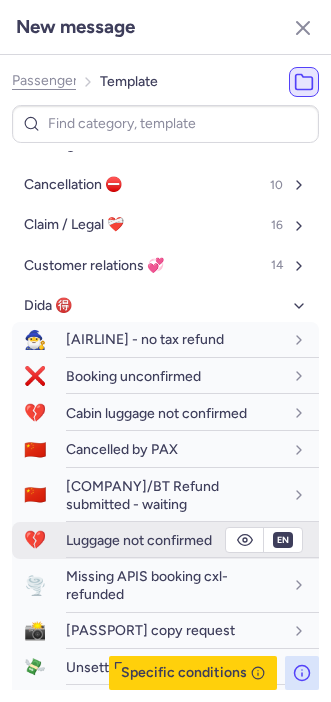 click on "Luggage not confirmed" at bounding box center [139, 540] 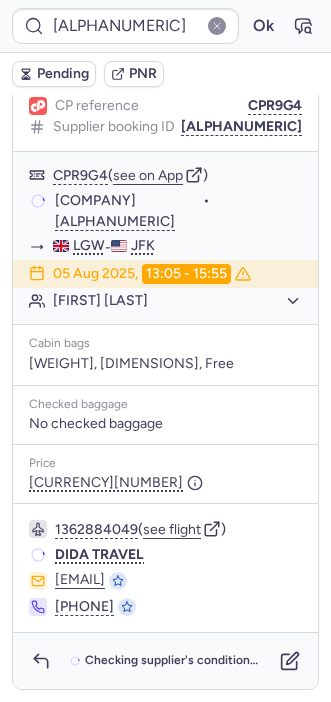 scroll, scrollTop: 253, scrollLeft: 0, axis: vertical 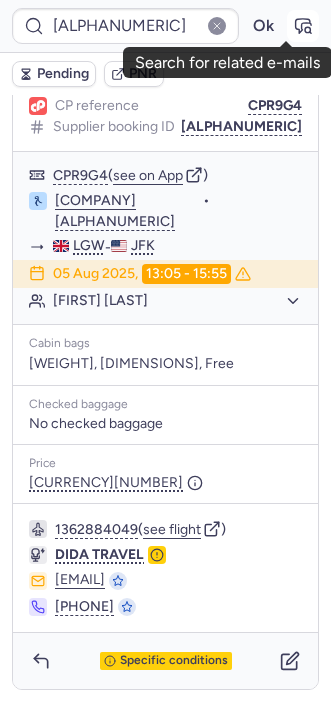 click at bounding box center [303, 26] 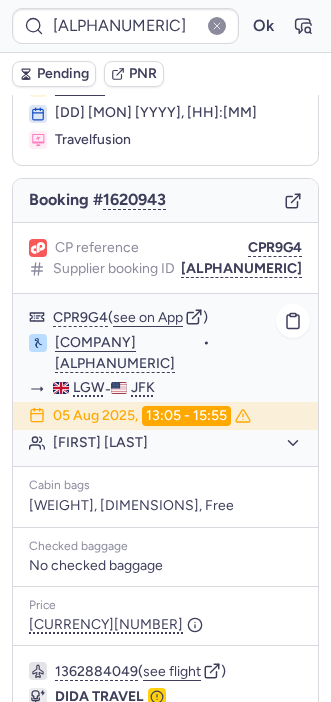 scroll, scrollTop: 102, scrollLeft: 0, axis: vertical 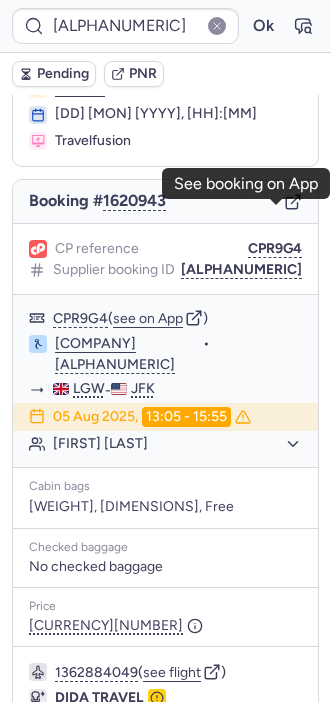 click 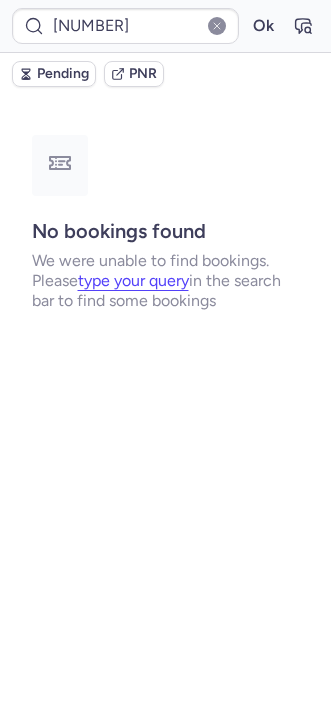 scroll, scrollTop: 0, scrollLeft: 0, axis: both 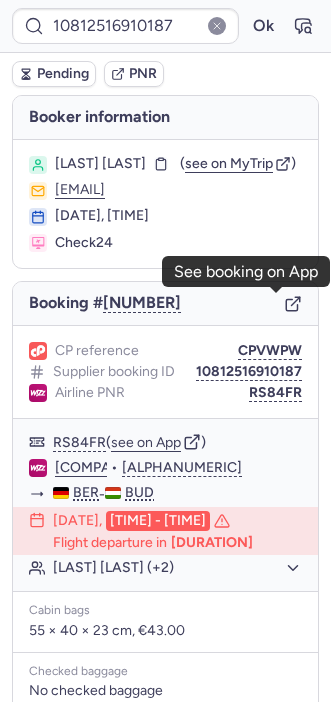 click 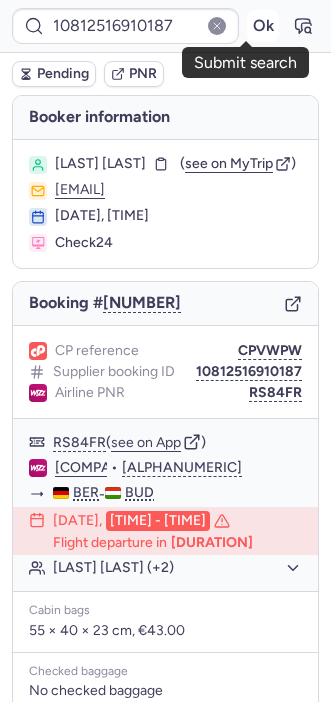 click on "Ok" at bounding box center [263, 26] 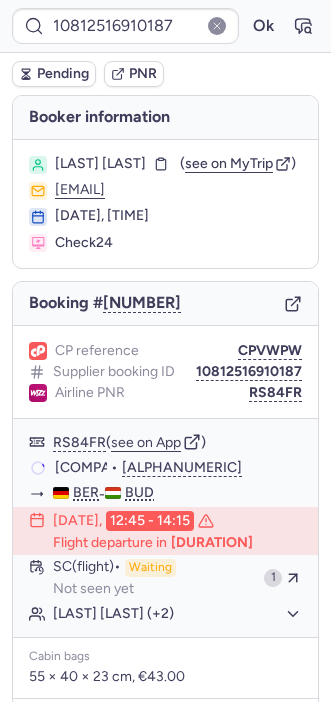 type on "[ALPHANUMERIC]" 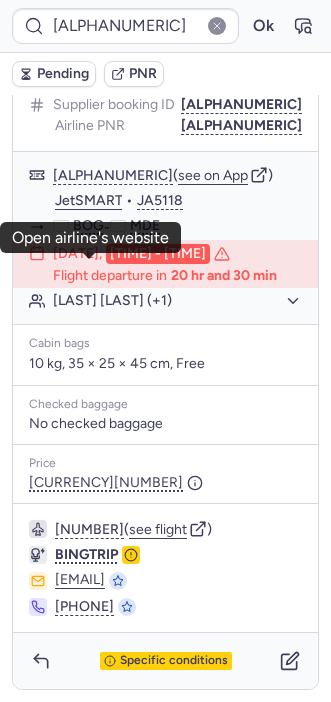 scroll, scrollTop: 295, scrollLeft: 0, axis: vertical 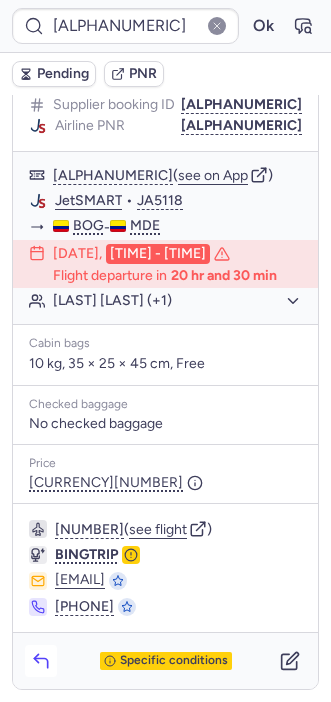 click 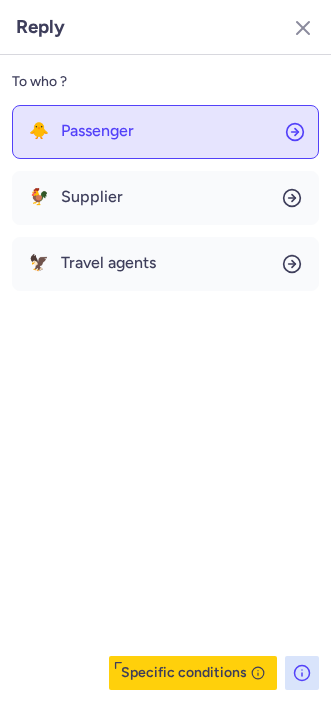 click on "Passenger" at bounding box center (97, 131) 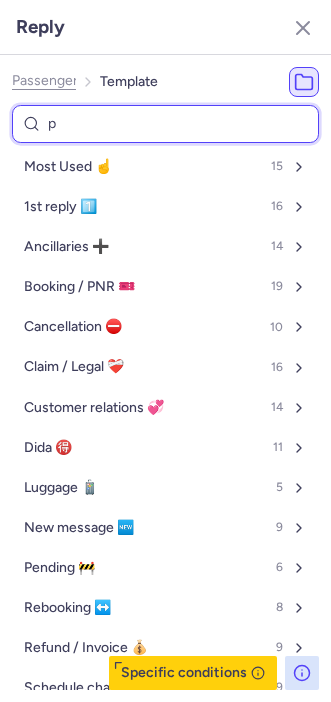 type on "pn" 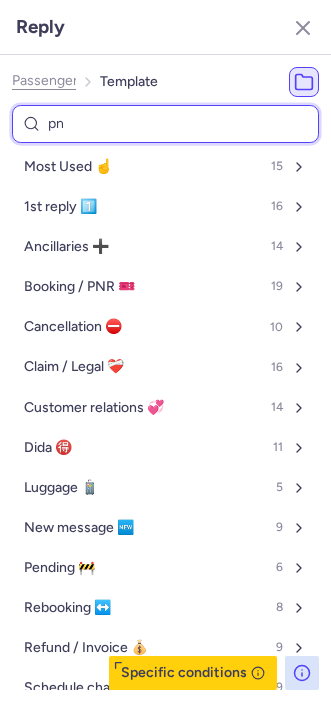 select on "en" 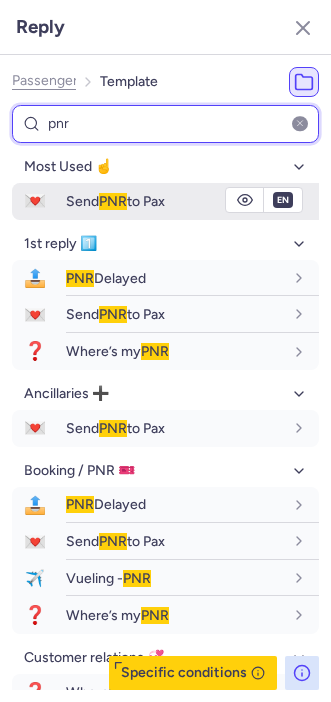 type on "pnr" 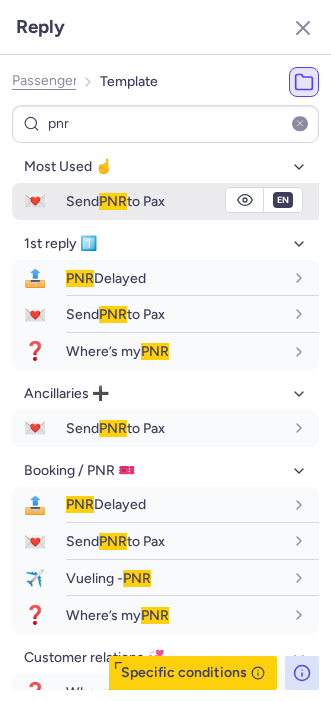 click on "Send PNR to Pax" at bounding box center (115, 201) 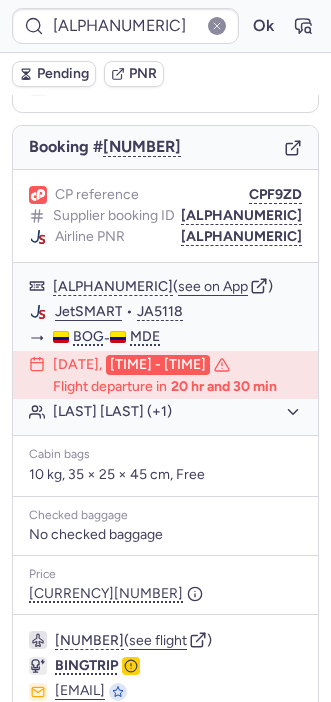 scroll, scrollTop: 160, scrollLeft: 0, axis: vertical 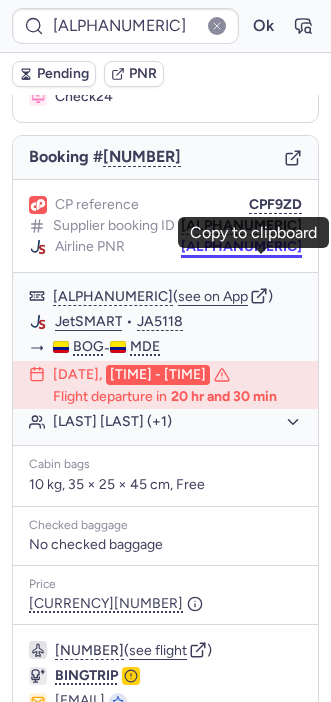 click on "[ALPHANUMERIC]" at bounding box center (241, 247) 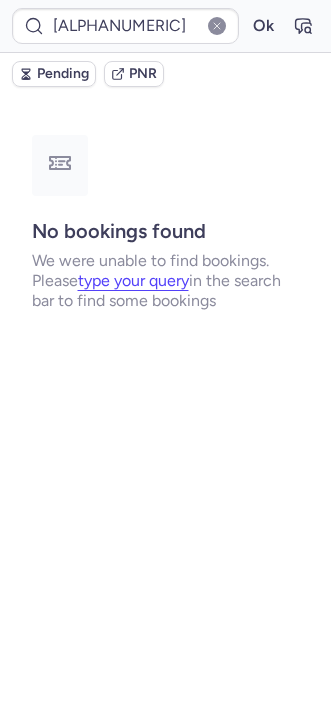 scroll, scrollTop: 0, scrollLeft: 0, axis: both 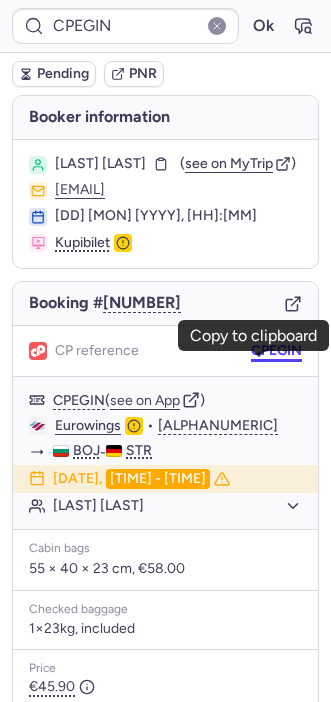 click on "CPEGIN" at bounding box center [276, 351] 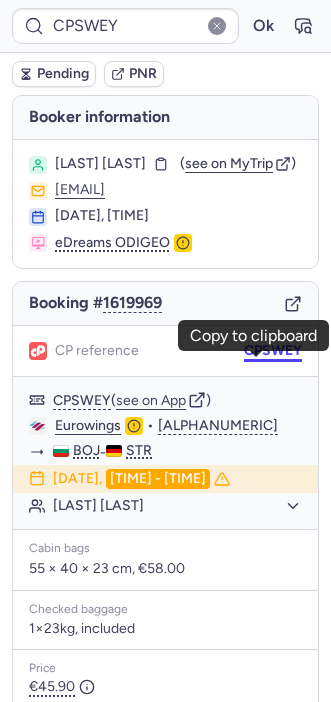 click on "CPSWEY" at bounding box center [273, 351] 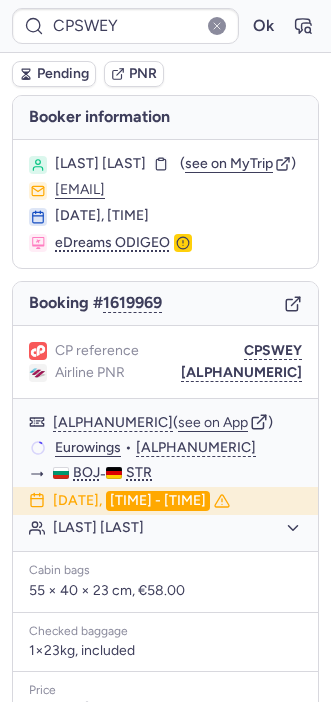 type on "[NUMBER]" 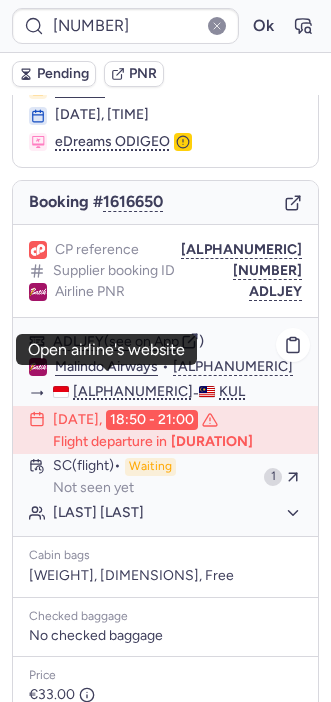 scroll, scrollTop: 81, scrollLeft: 0, axis: vertical 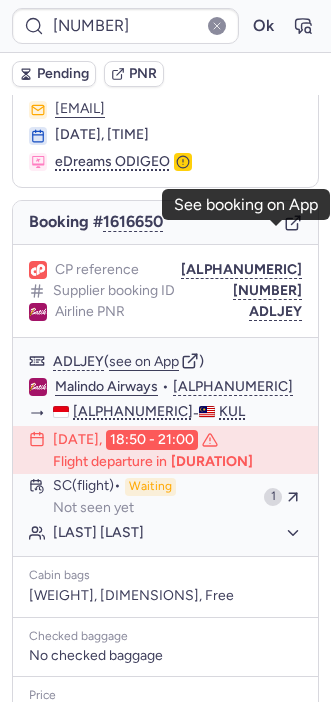 click 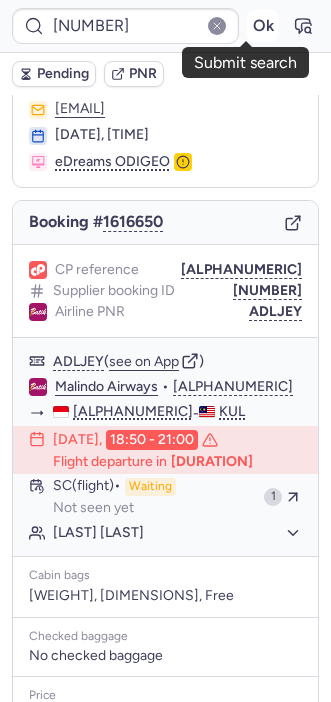 click on "Ok" at bounding box center (263, 26) 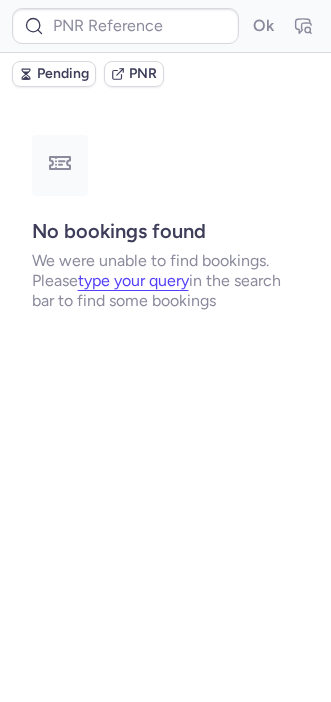 scroll, scrollTop: 0, scrollLeft: 0, axis: both 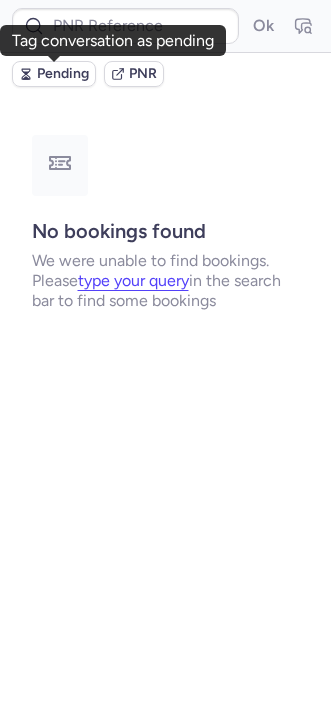 click on "Pending" at bounding box center [63, 74] 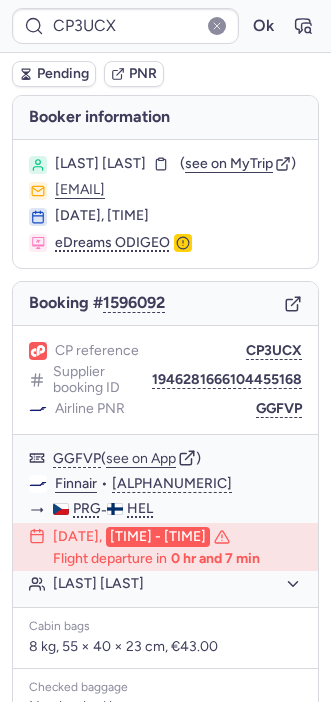 type on "[ALPHANUMERIC]" 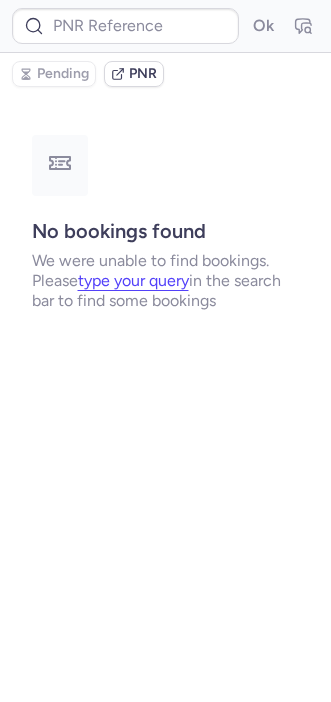 type on "[ALPHANUMERIC]" 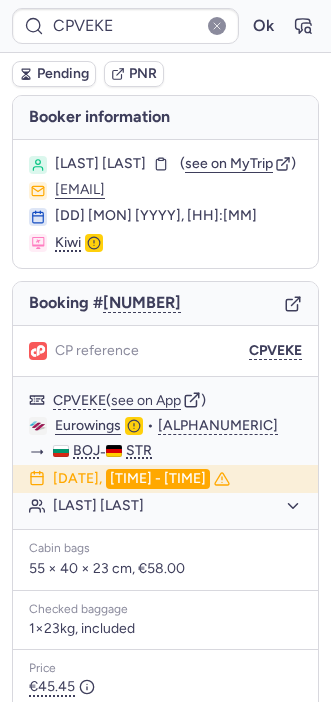 type on "[ALPHANUMERIC]" 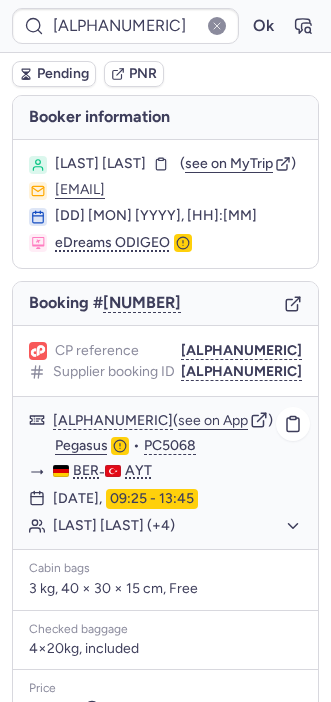scroll, scrollTop: 280, scrollLeft: 0, axis: vertical 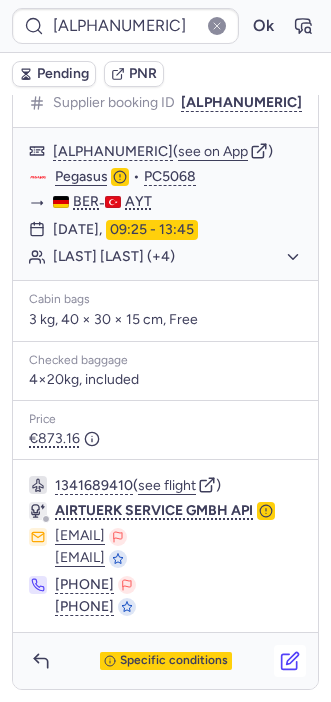 click 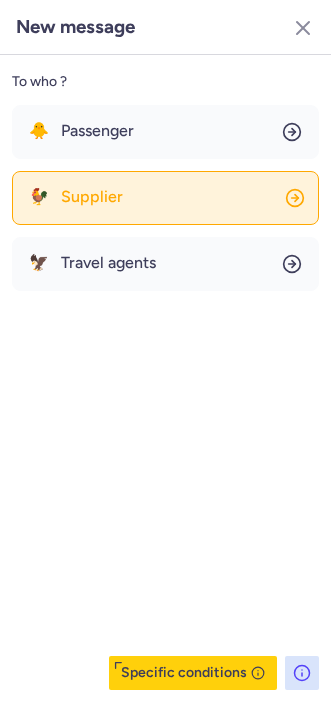click on "🐓 Supplier" 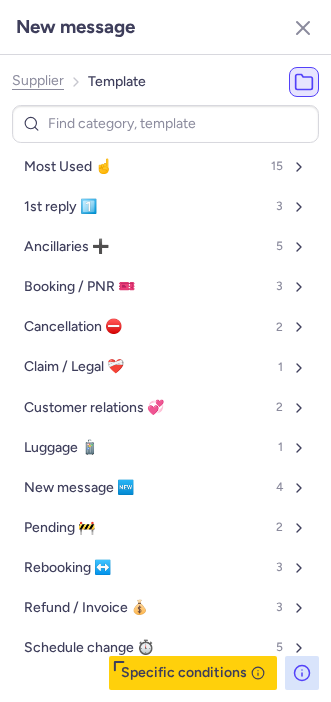 click on "Specific conditions" at bounding box center [193, 673] 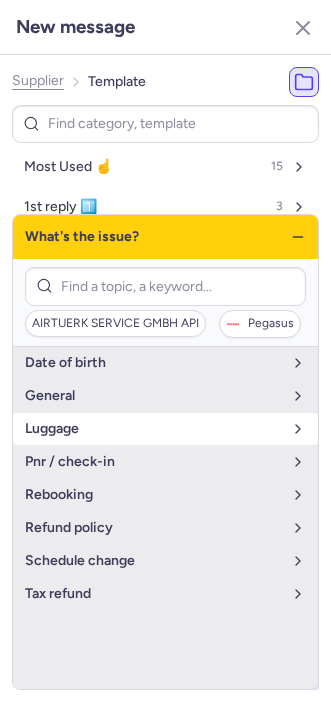 click on "luggage" at bounding box center [153, 429] 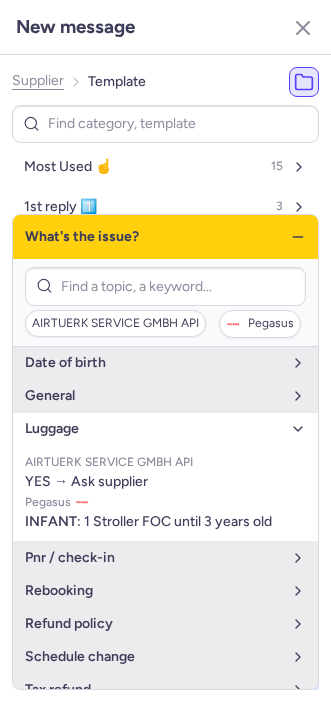 click 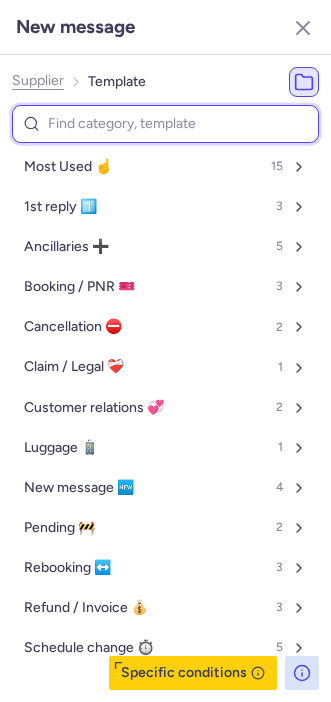 click at bounding box center [165, 124] 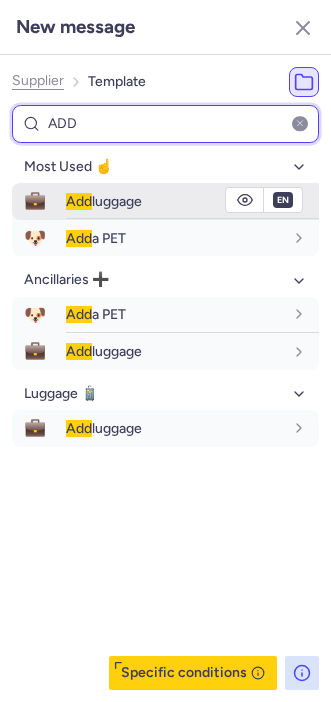 type on "ADD" 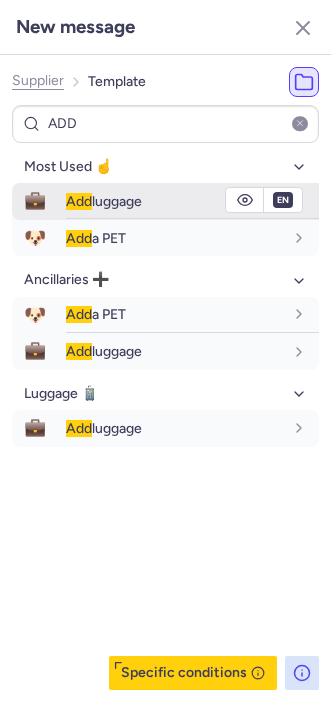 click on "Add luggage" at bounding box center (104, 201) 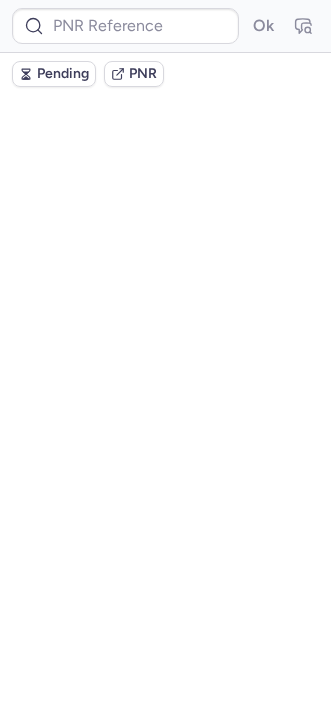 scroll, scrollTop: 0, scrollLeft: 0, axis: both 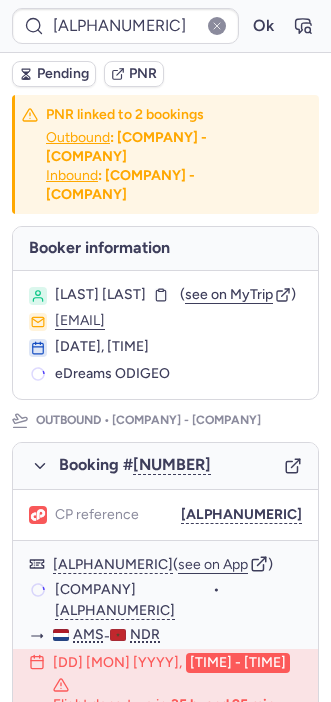 type on "[ALPHANUMERIC]" 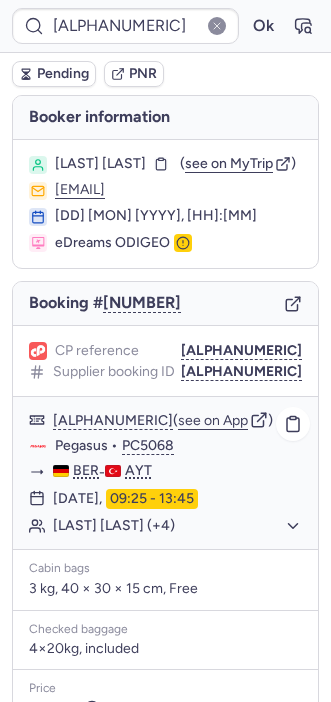 scroll, scrollTop: 280, scrollLeft: 0, axis: vertical 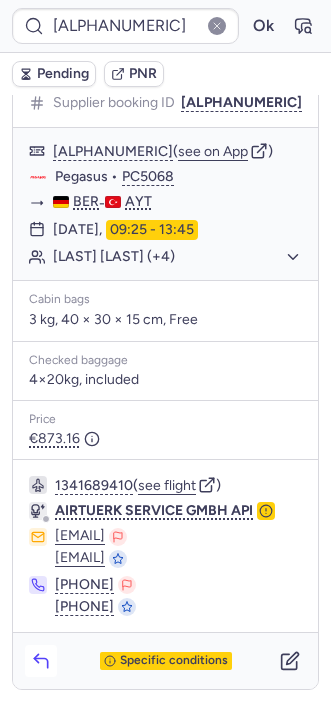 click at bounding box center [41, 661] 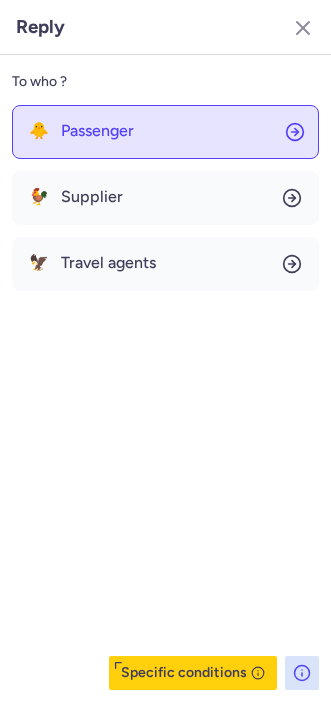 click on "Passenger" at bounding box center (97, 131) 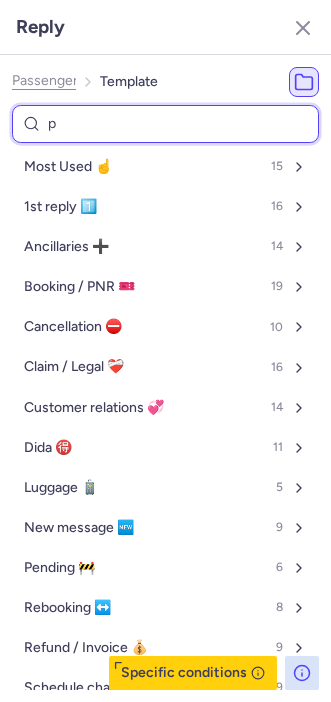 type on "pe" 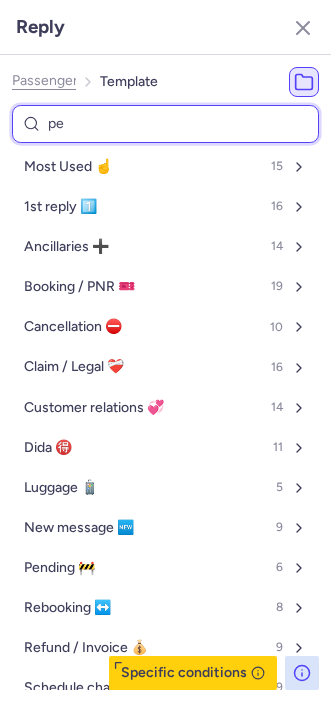 select on "en" 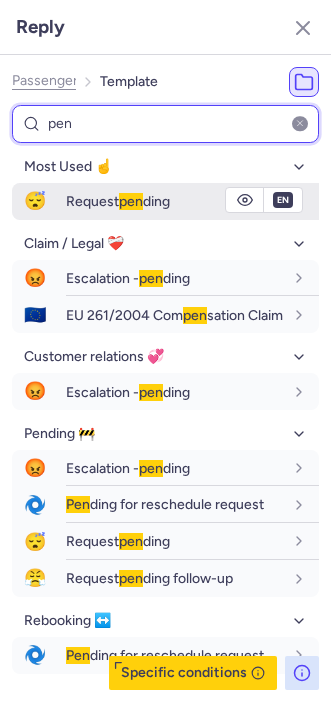 type on "pen" 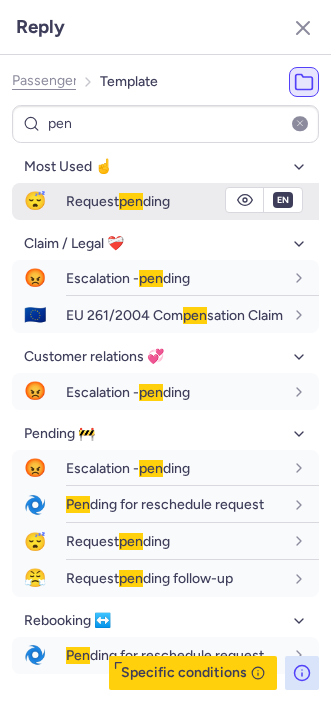 click on "Request  pen ding" at bounding box center [118, 201] 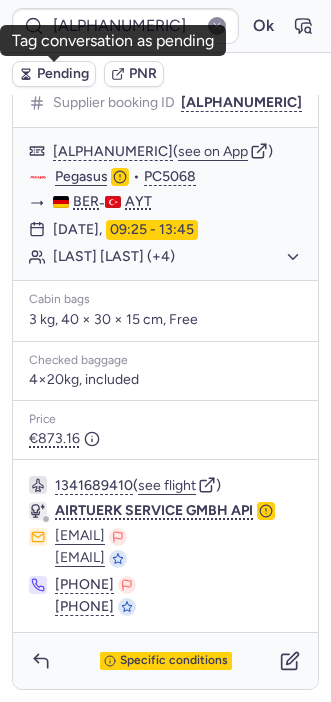 click on "Pending" at bounding box center (63, 74) 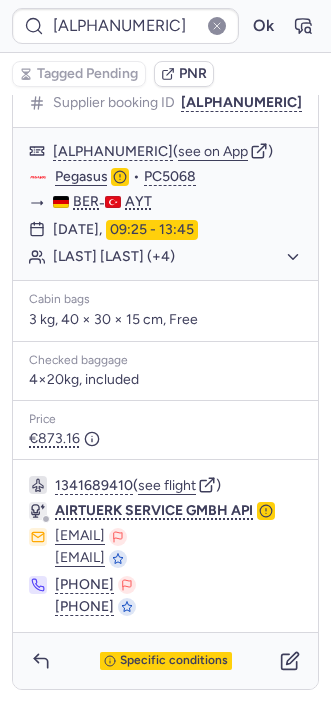 type on "CPAVJ8" 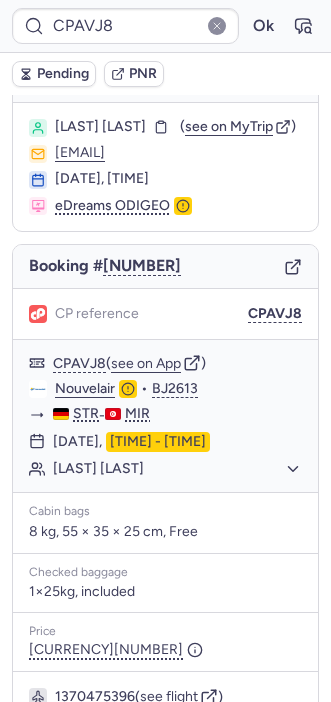 scroll, scrollTop: 0, scrollLeft: 0, axis: both 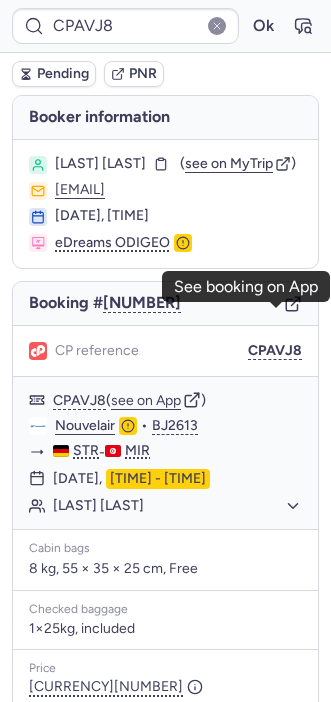click 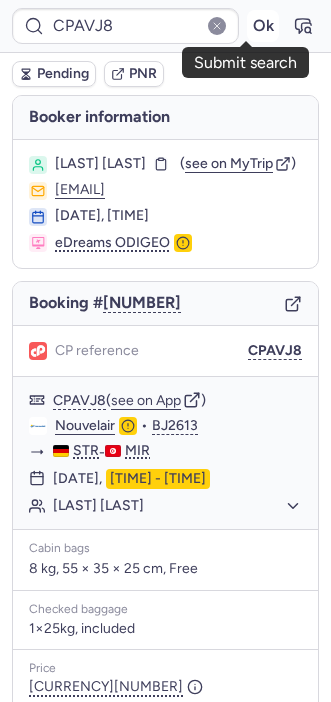 click on "Ok" at bounding box center [263, 26] 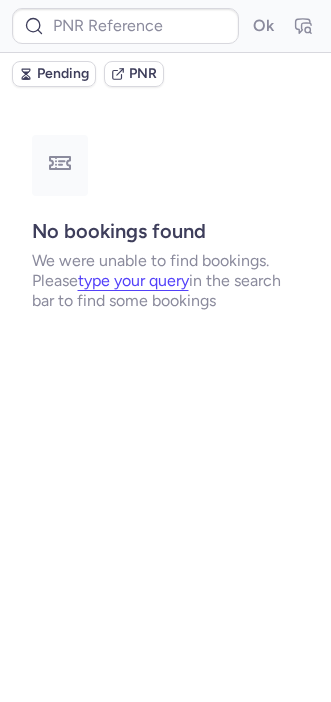 type on "[ALPHANUMERIC]" 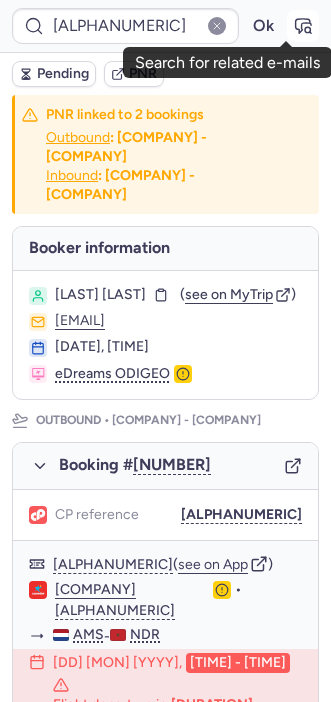 click at bounding box center [303, 26] 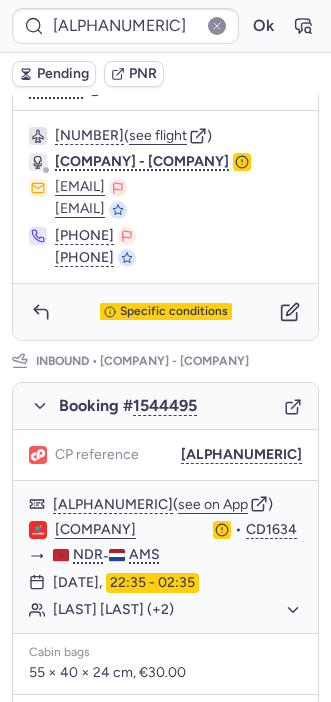 scroll, scrollTop: 831, scrollLeft: 0, axis: vertical 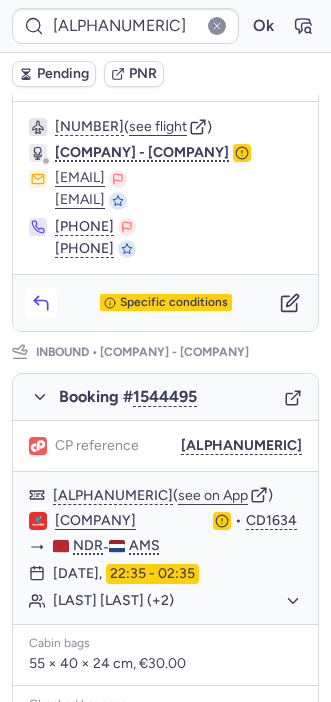 click at bounding box center (41, 303) 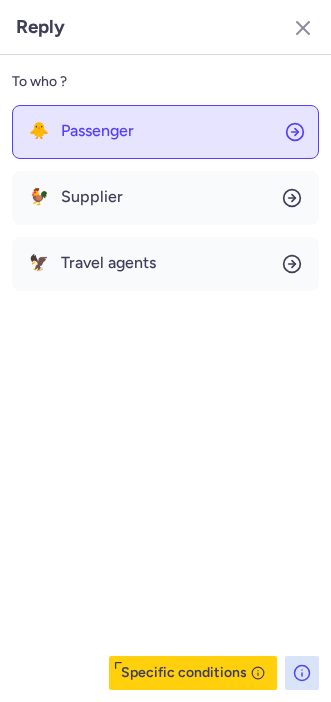 click on "🐥 Passenger" 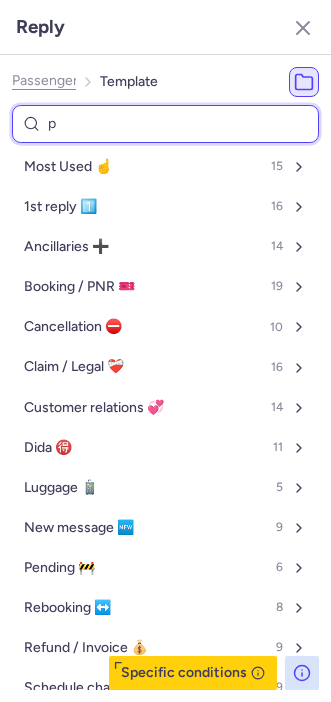 type on "pe" 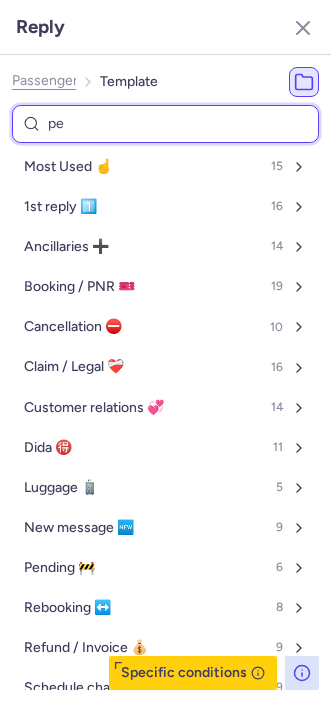 select on "en" 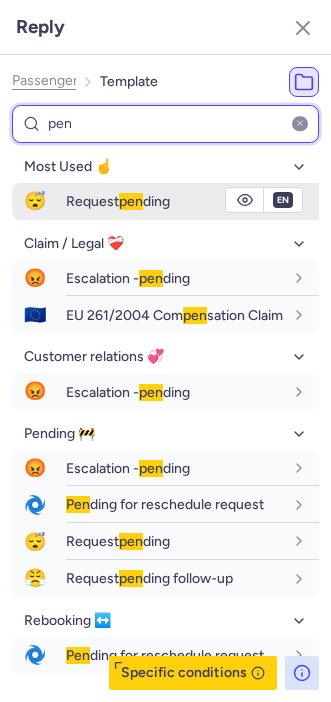 type on "pen" 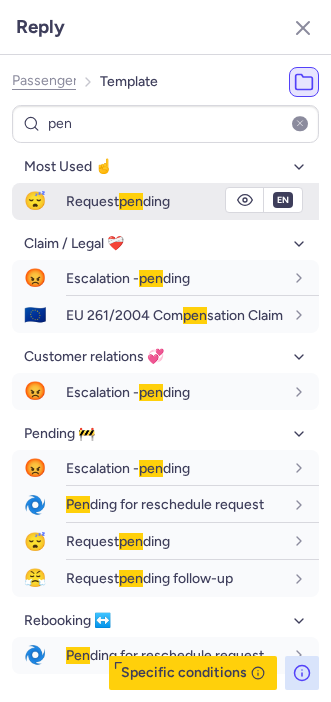 click on "Request  pen ding" at bounding box center (118, 201) 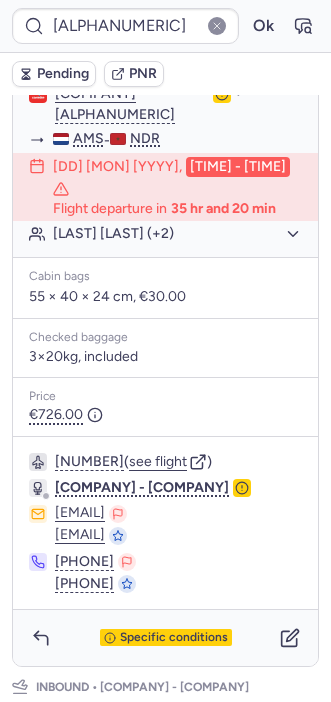 scroll, scrollTop: 465, scrollLeft: 0, axis: vertical 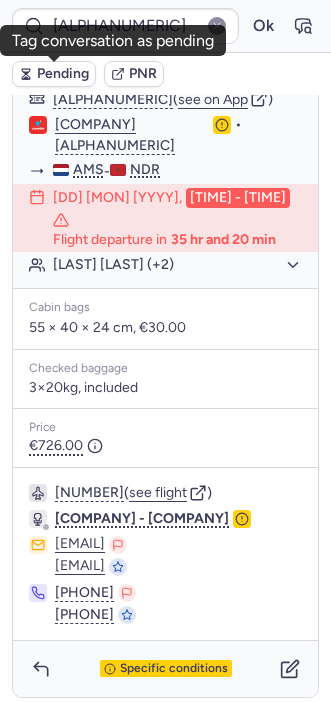 click on "Pending" at bounding box center (63, 74) 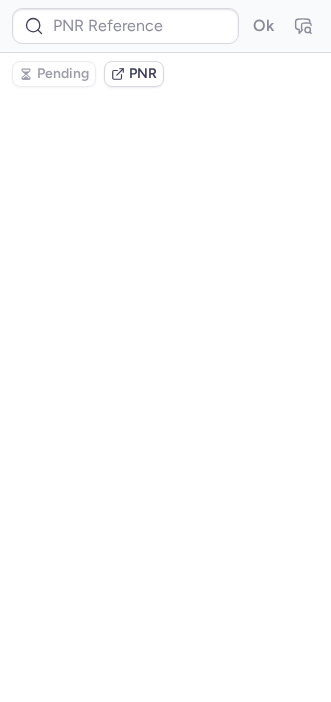 scroll, scrollTop: 0, scrollLeft: 0, axis: both 